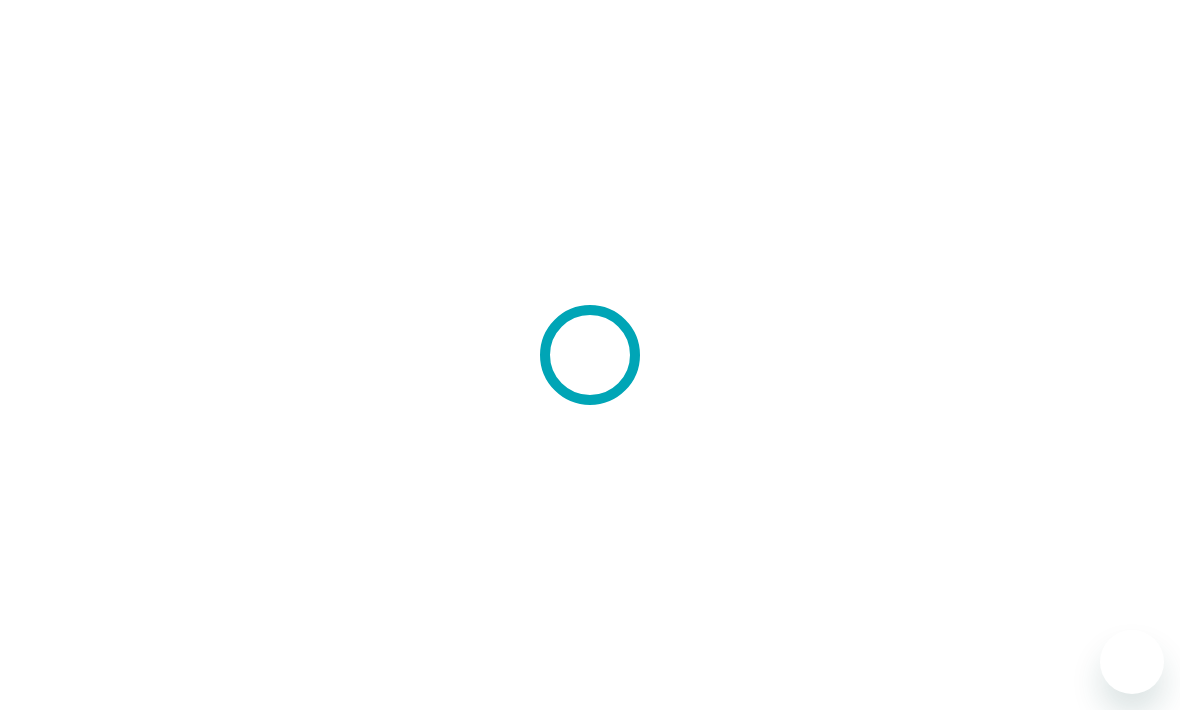 scroll, scrollTop: 0, scrollLeft: 0, axis: both 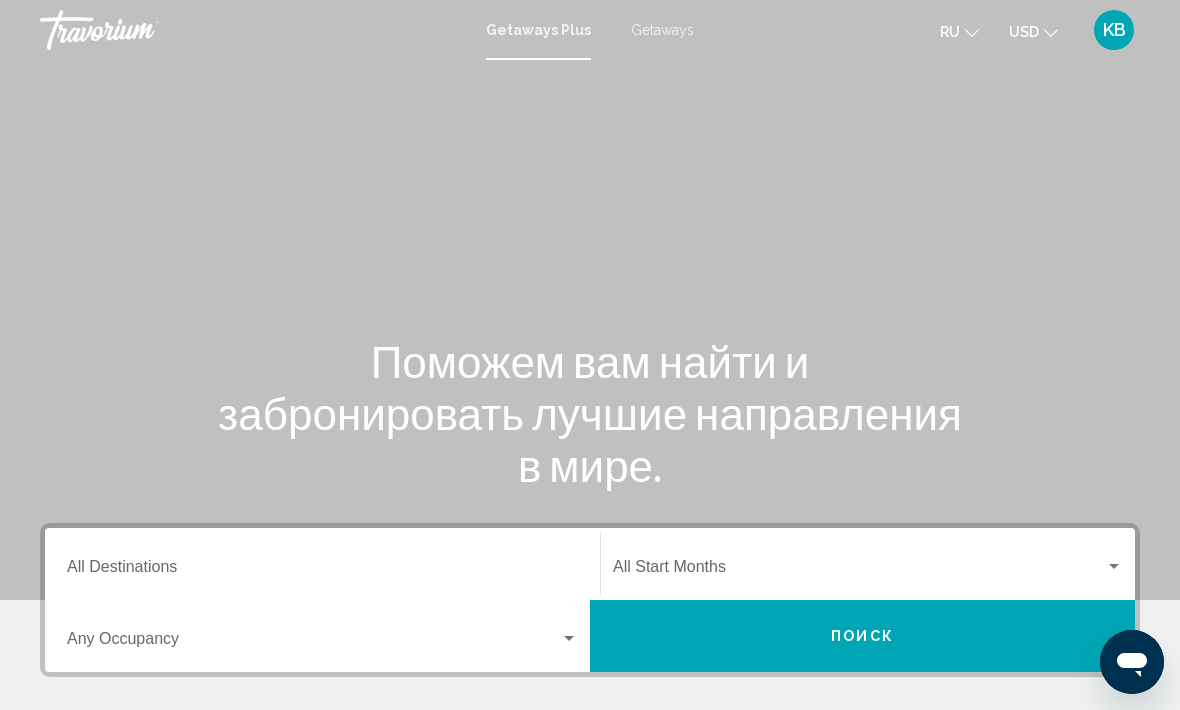 click on "ru
English Español Français Italiano Português русский" 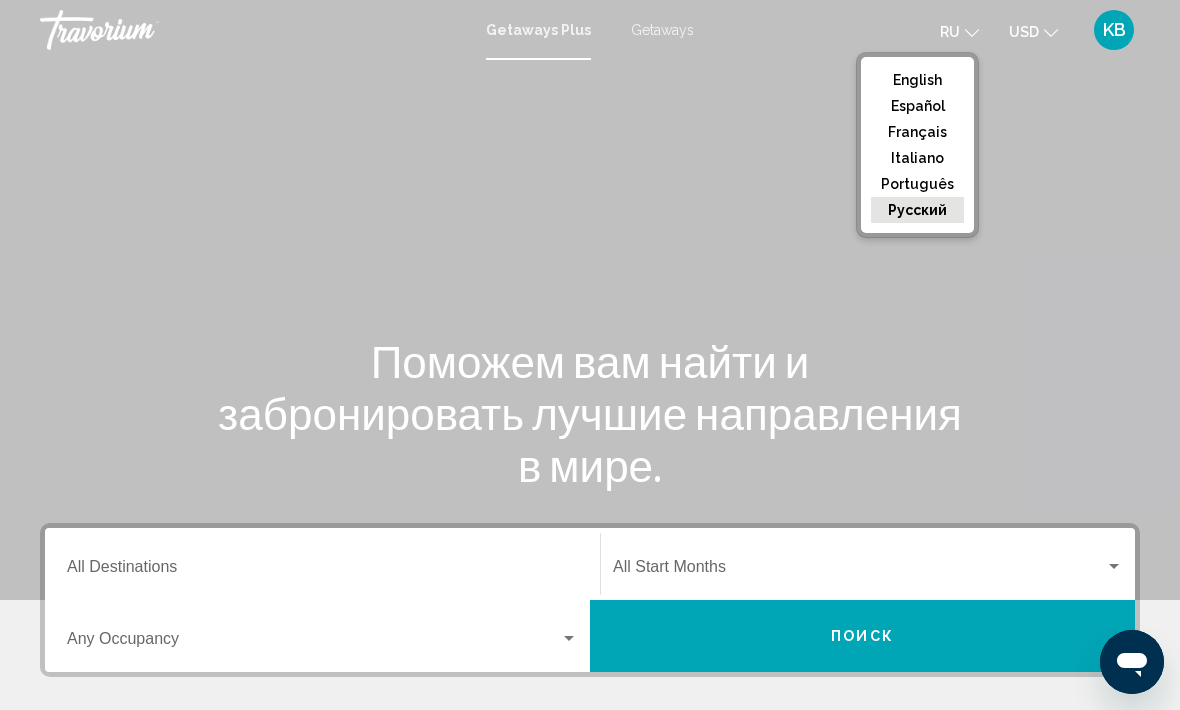 click on "русский" 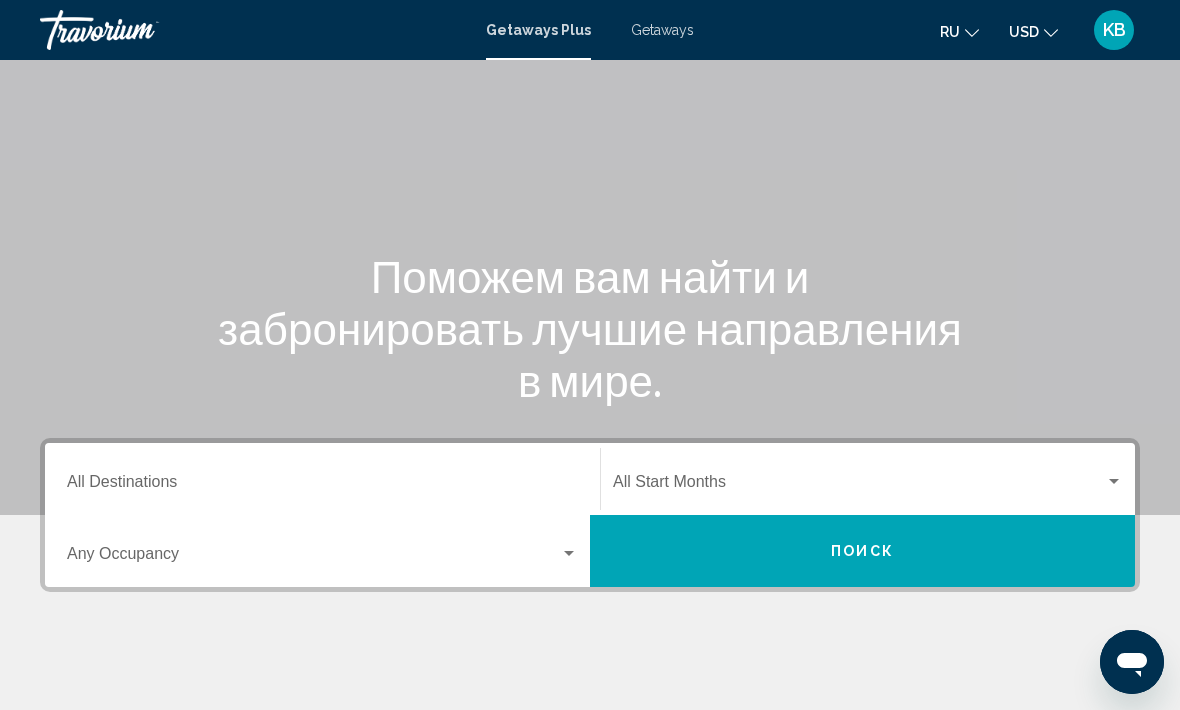 scroll, scrollTop: 86, scrollLeft: 0, axis: vertical 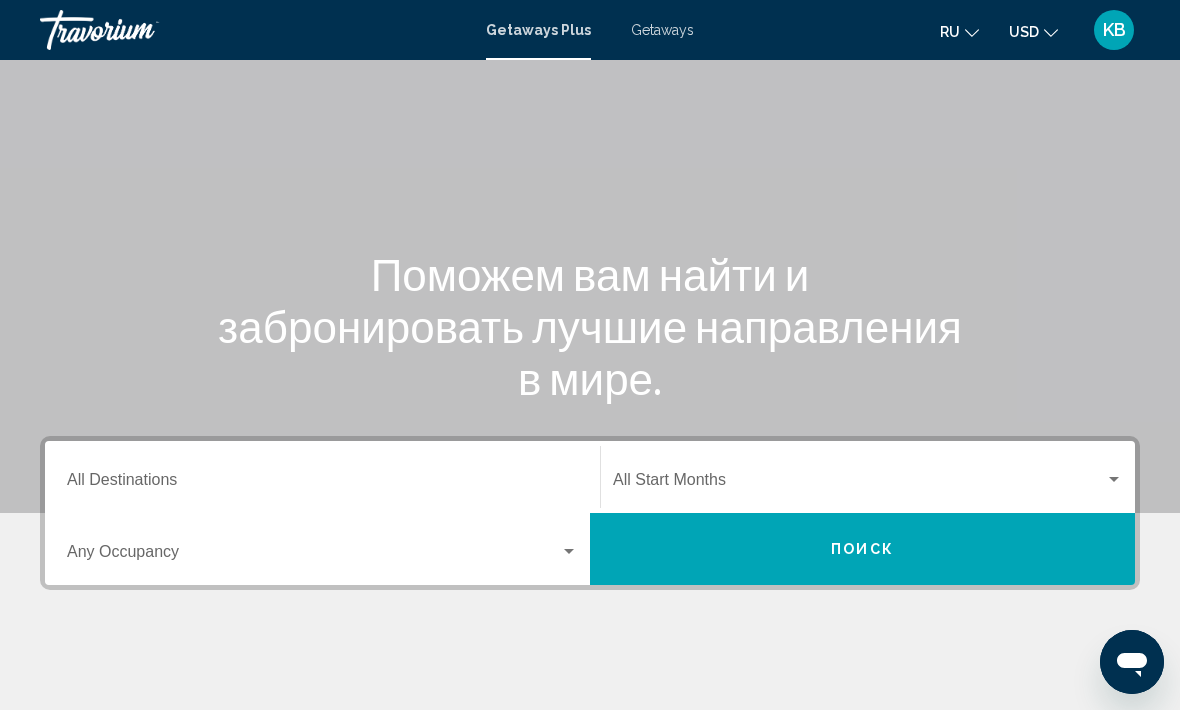 click on "Destination All Destinations" at bounding box center (322, 484) 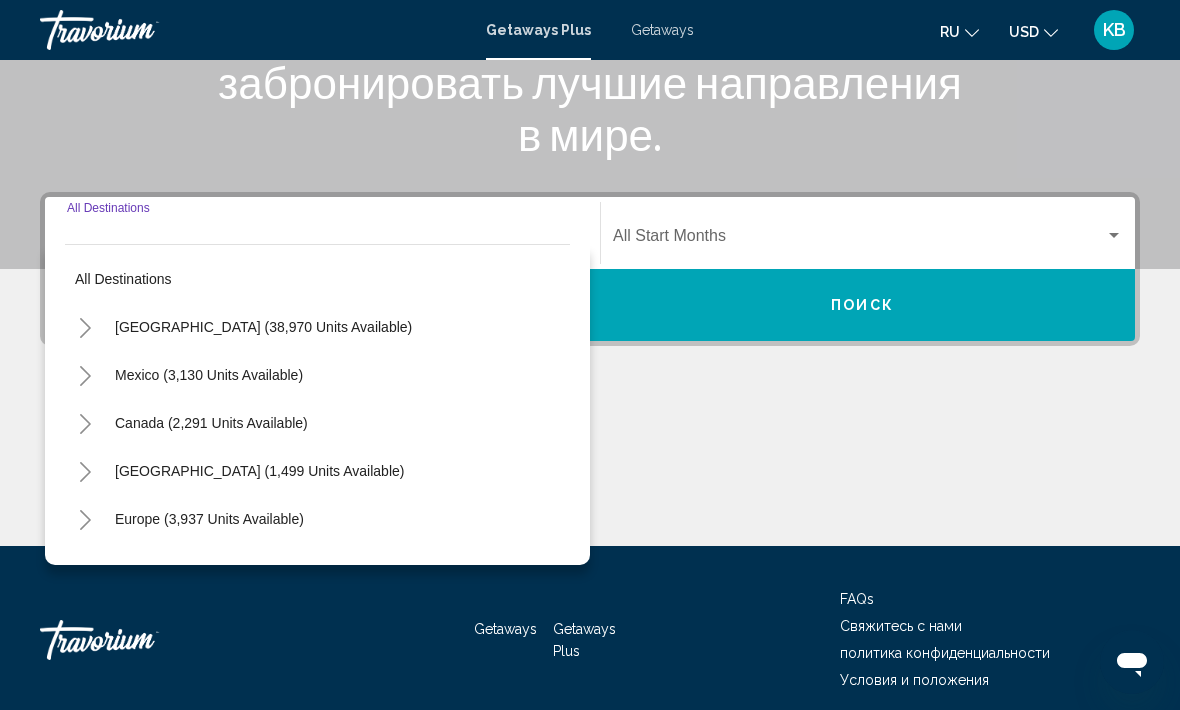 scroll, scrollTop: 346, scrollLeft: 0, axis: vertical 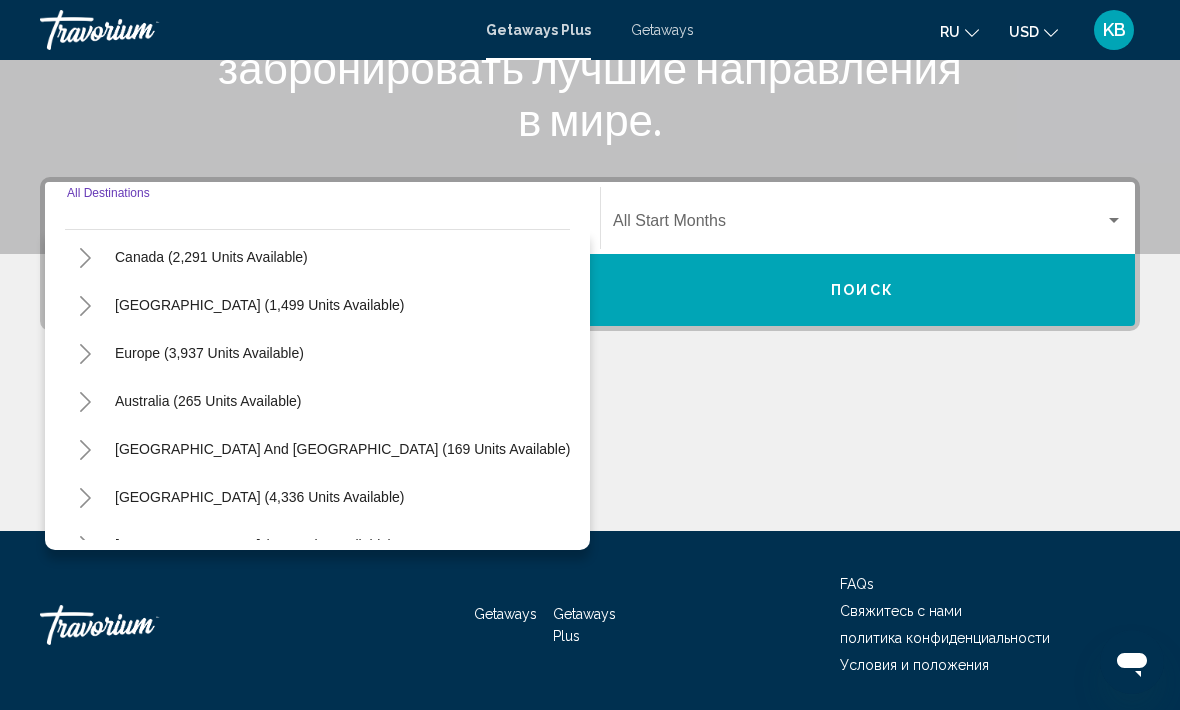 click on "Caribbean & Atlantic Islands (1,499 units available)" at bounding box center (209, 353) 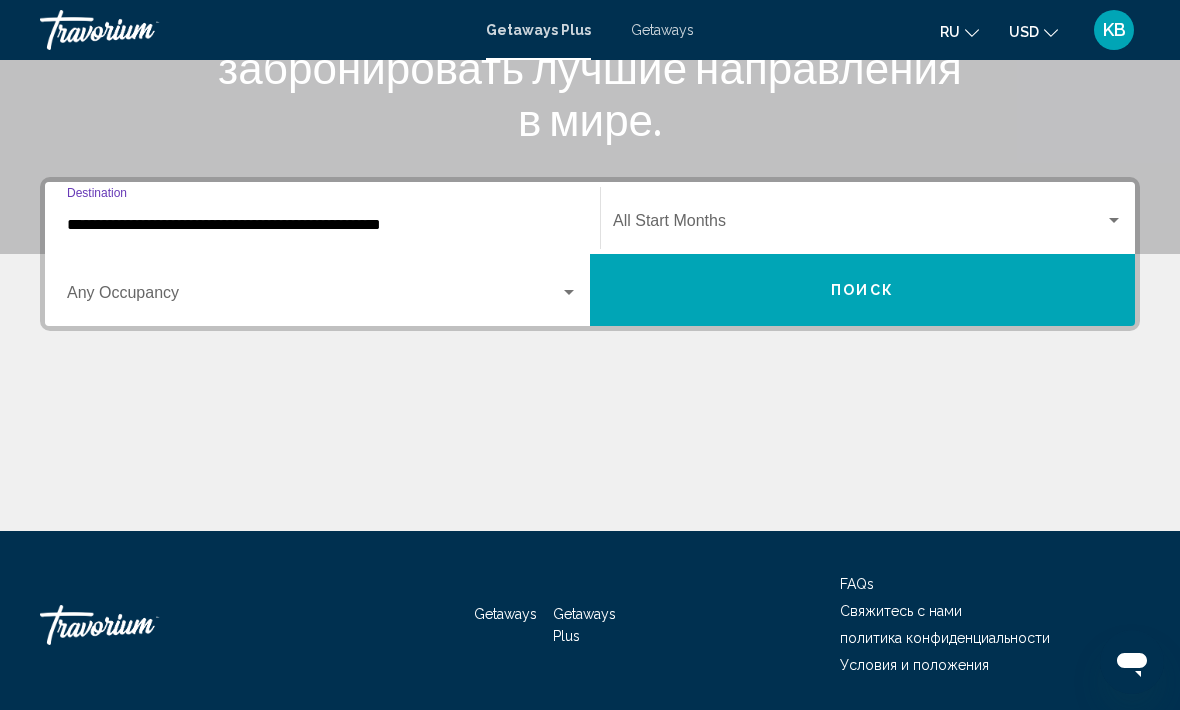 click on "**********" at bounding box center [322, 218] 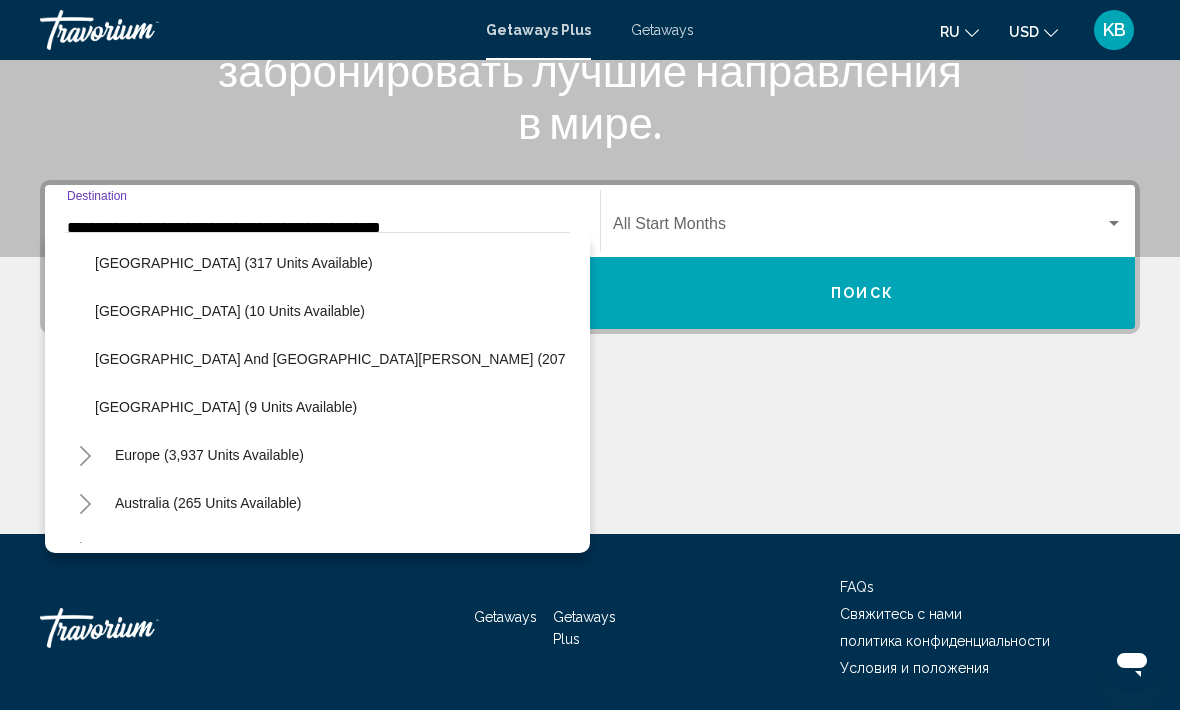 scroll, scrollTop: 399, scrollLeft: 0, axis: vertical 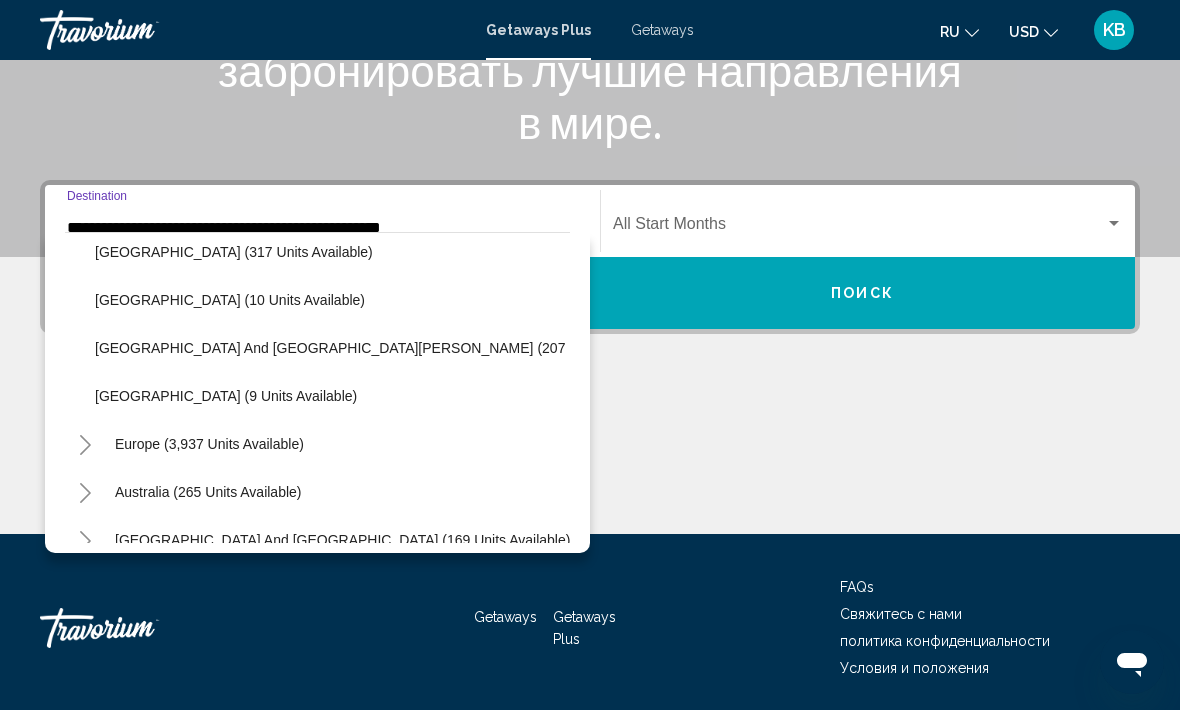 click on "Europe (3,937 units available)" at bounding box center (208, 492) 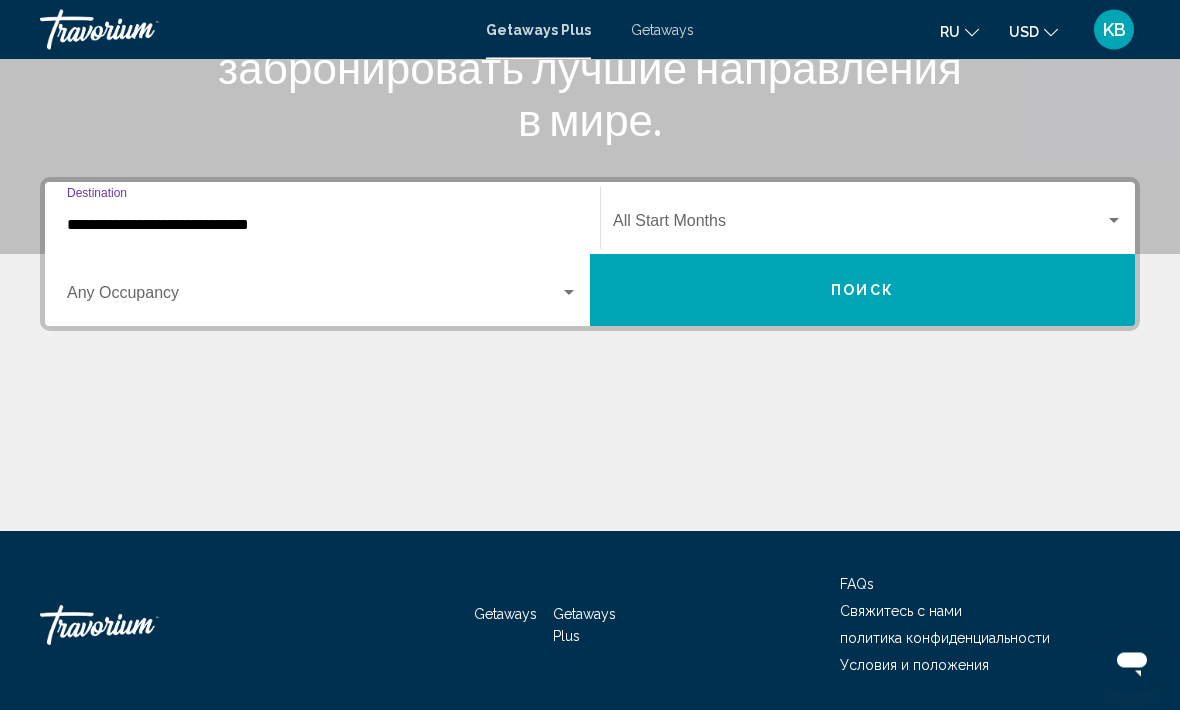 scroll, scrollTop: 346, scrollLeft: 0, axis: vertical 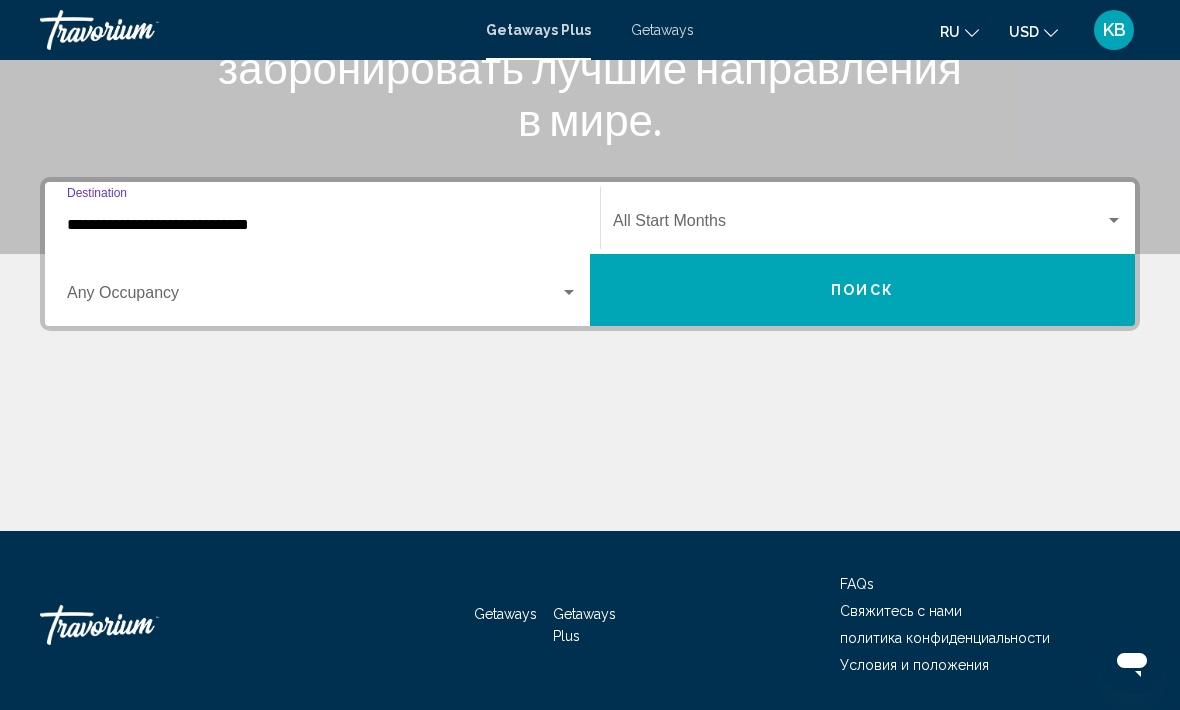 click on "Occupancy Any Occupancy" at bounding box center [322, 290] 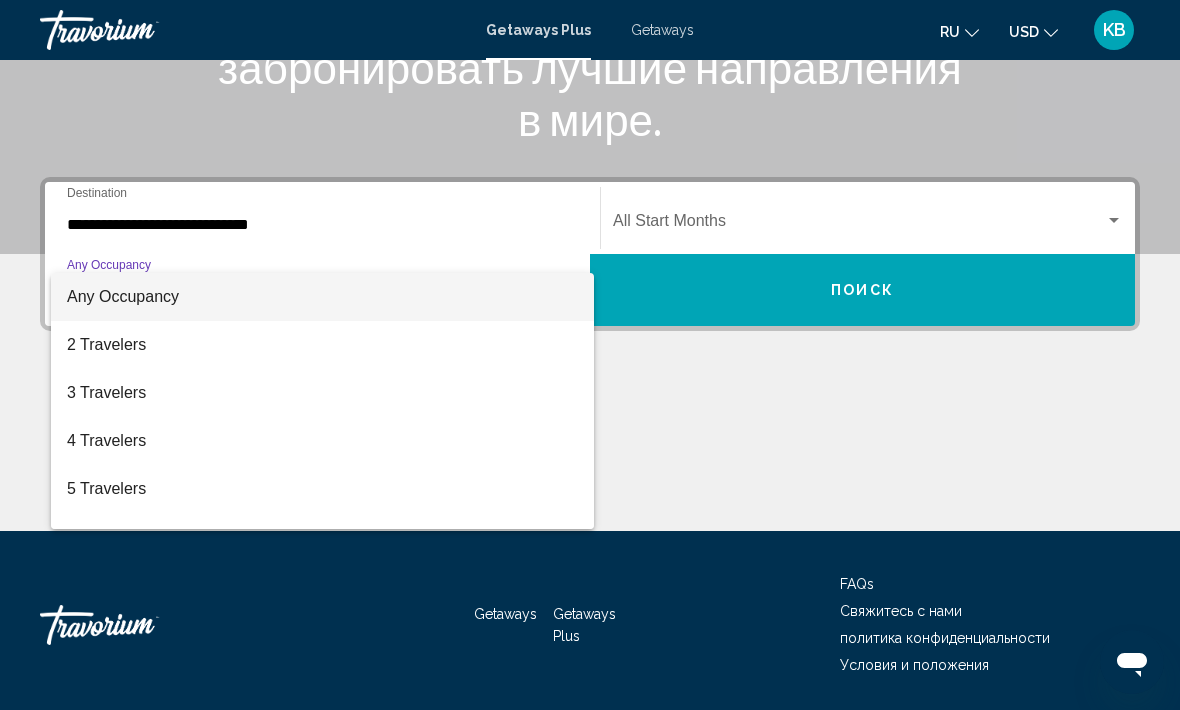 click at bounding box center [590, 355] 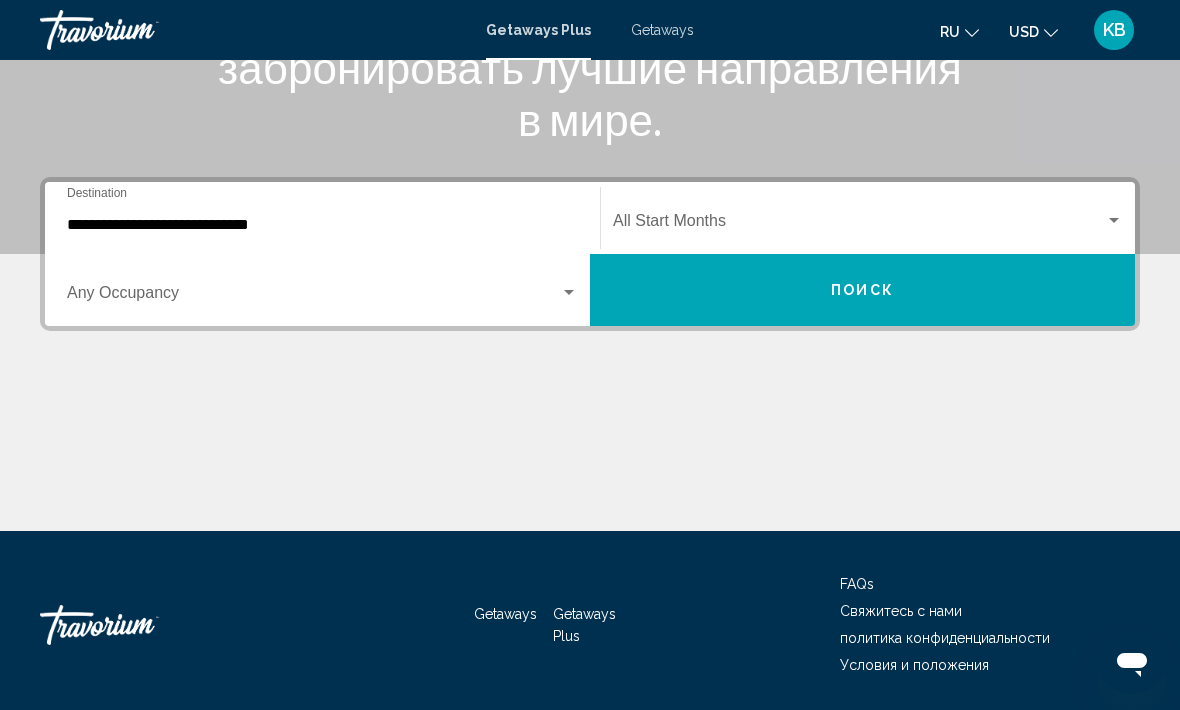 click at bounding box center [868, 225] 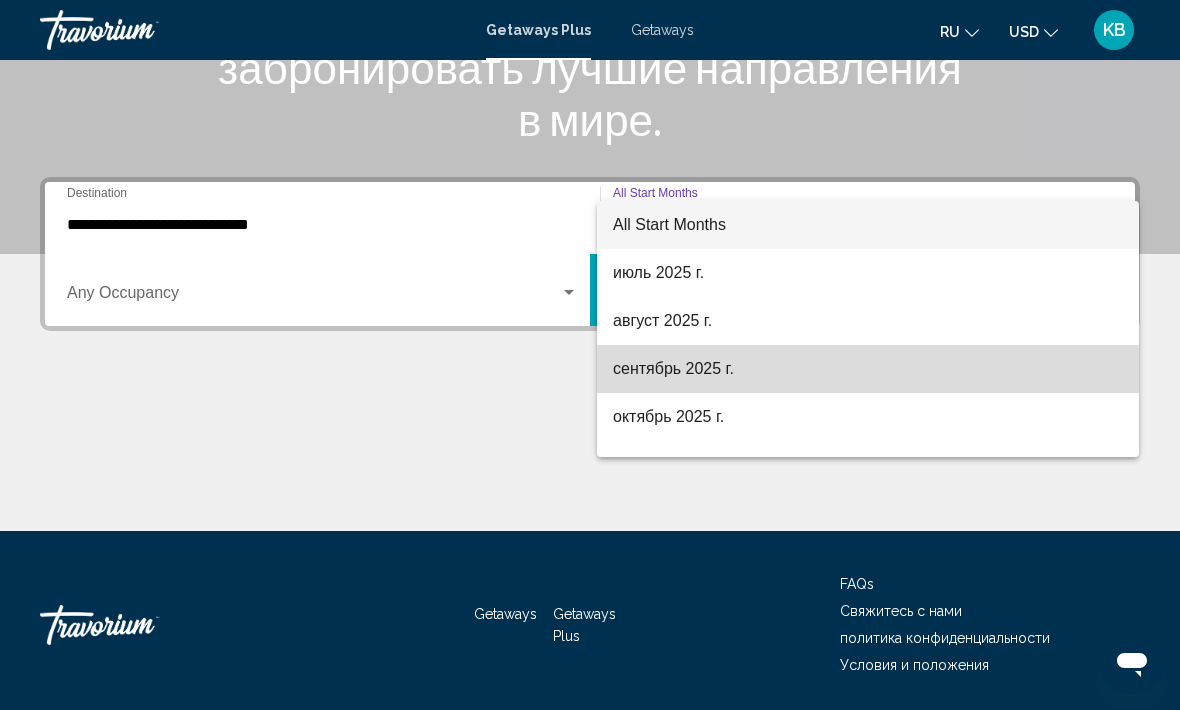 click on "сентябрь 2025 г." at bounding box center (868, 369) 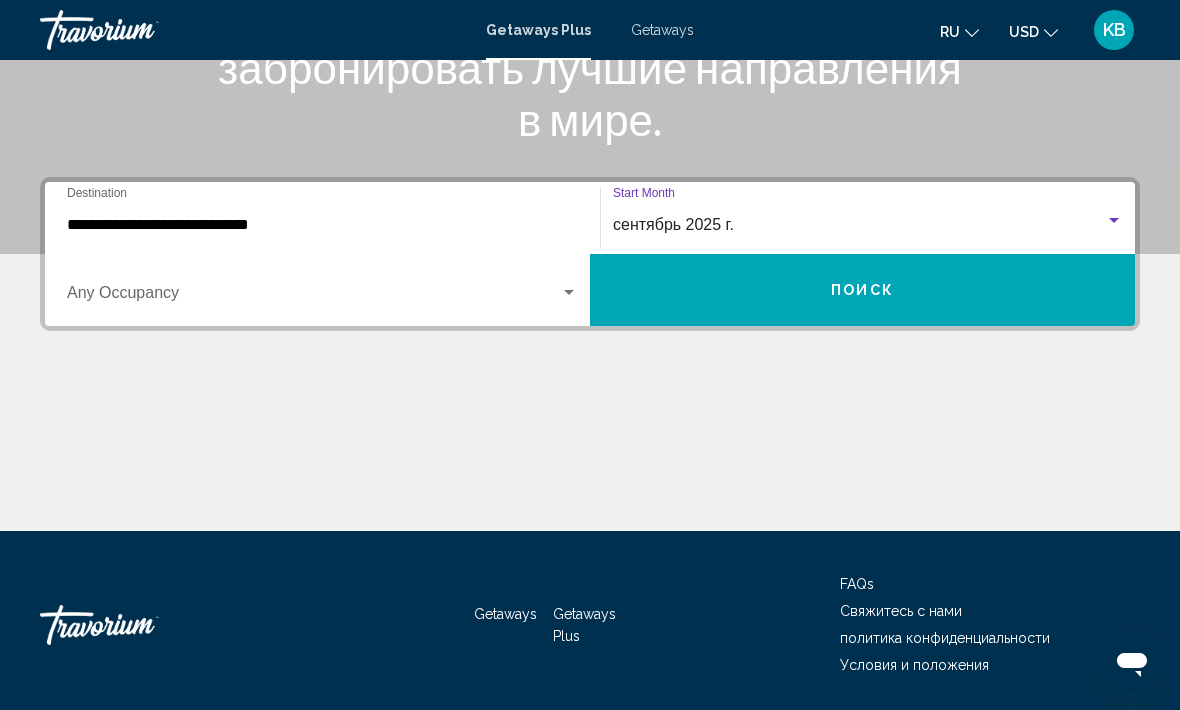 click on "Поиск" at bounding box center (862, 290) 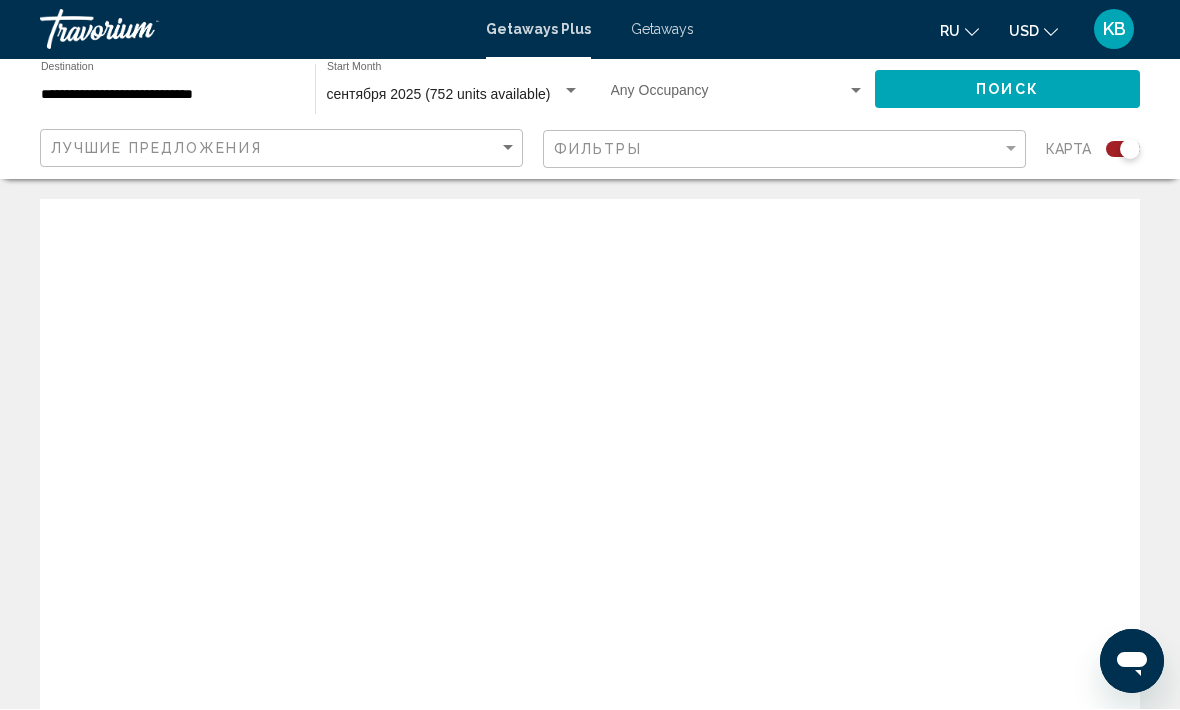 scroll, scrollTop: 1, scrollLeft: 0, axis: vertical 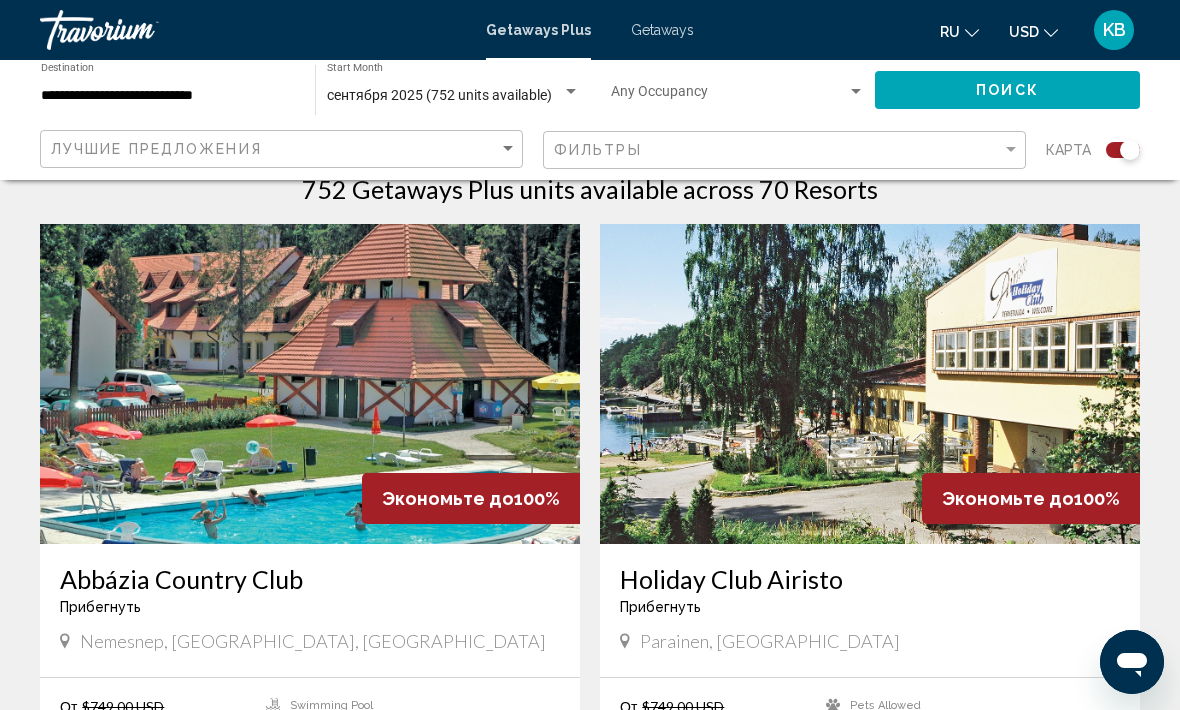 click at bounding box center (310, 384) 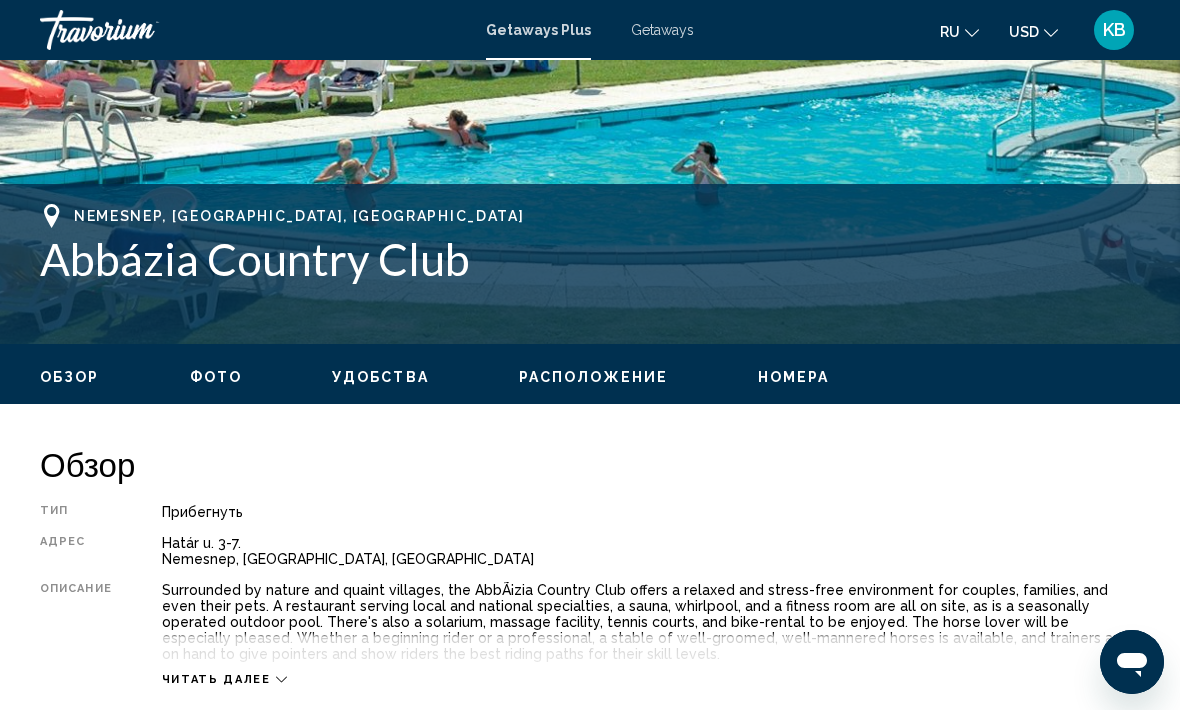 scroll, scrollTop: 0, scrollLeft: 0, axis: both 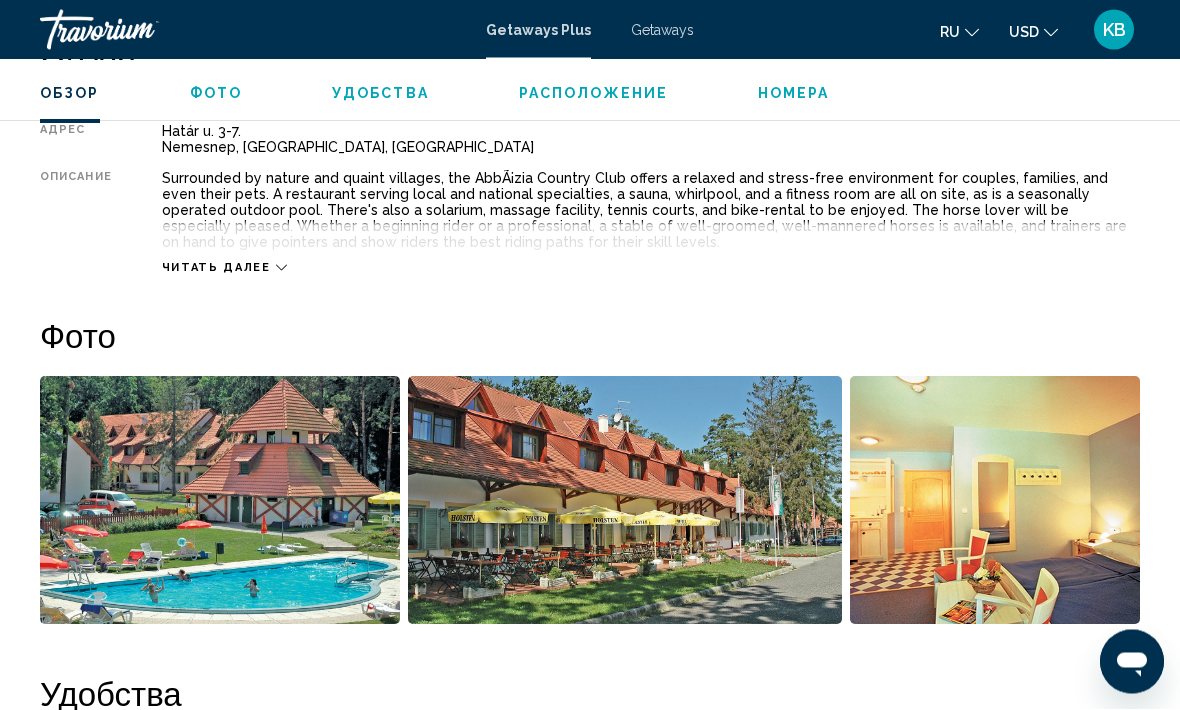 click on "ru" 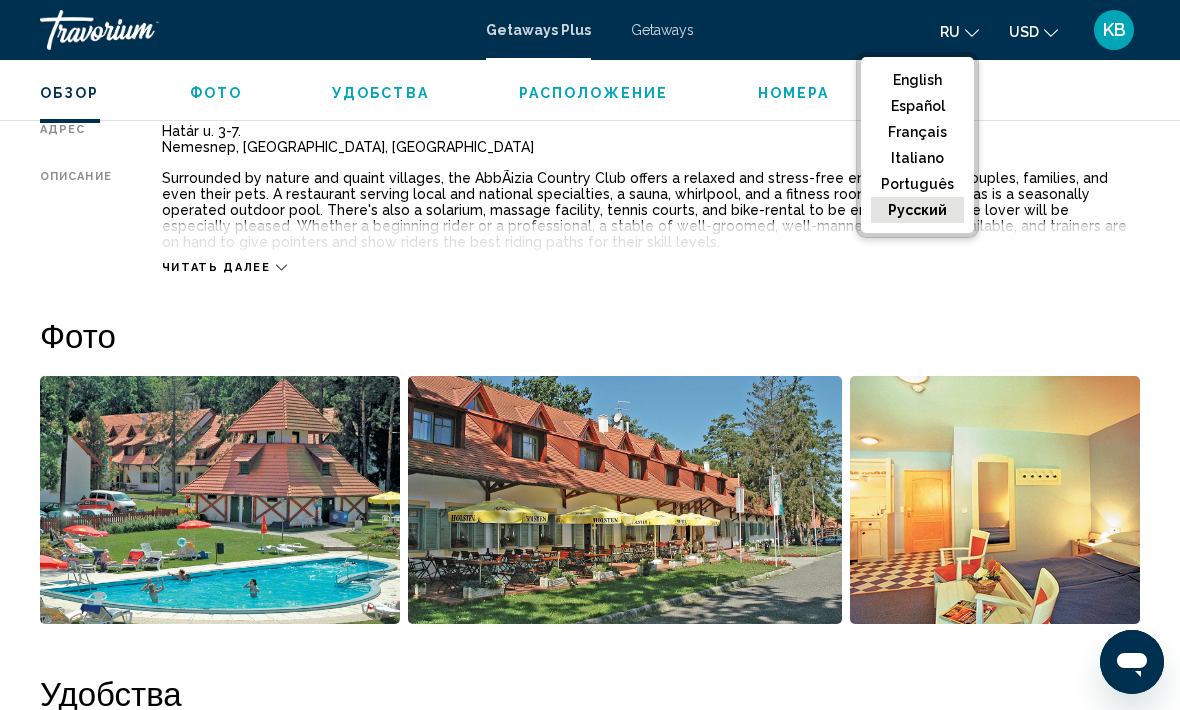 click on "русский" 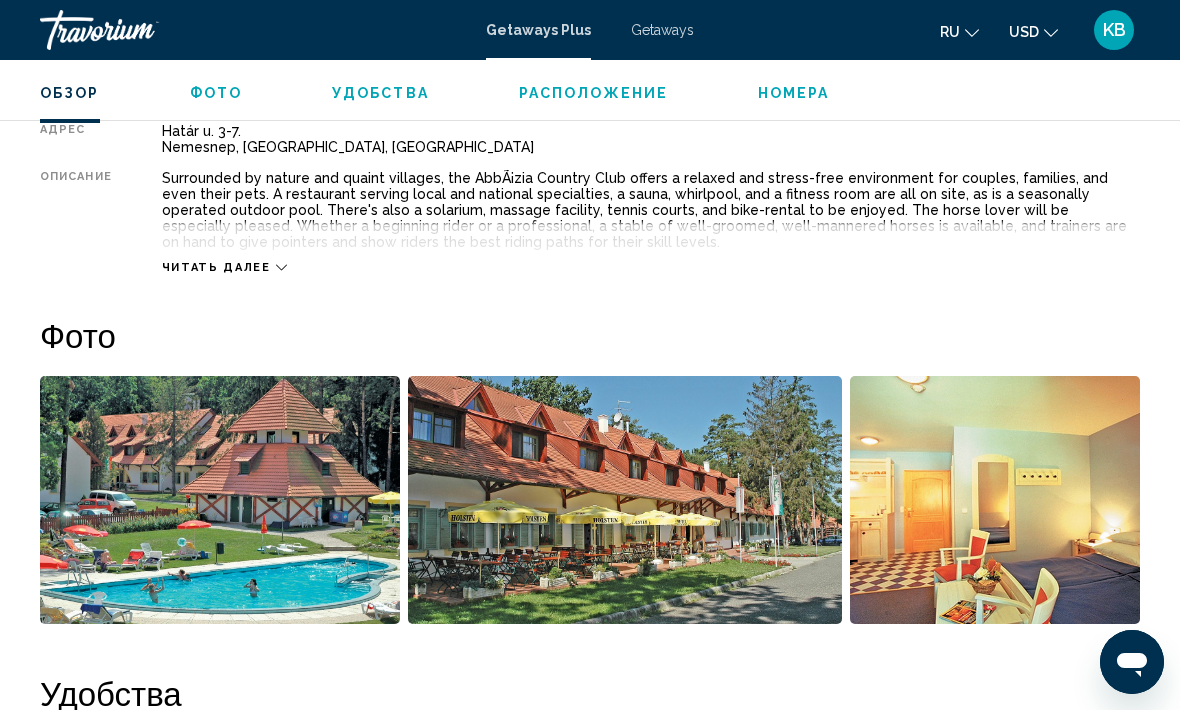 click on "Читать далее" at bounding box center [216, 267] 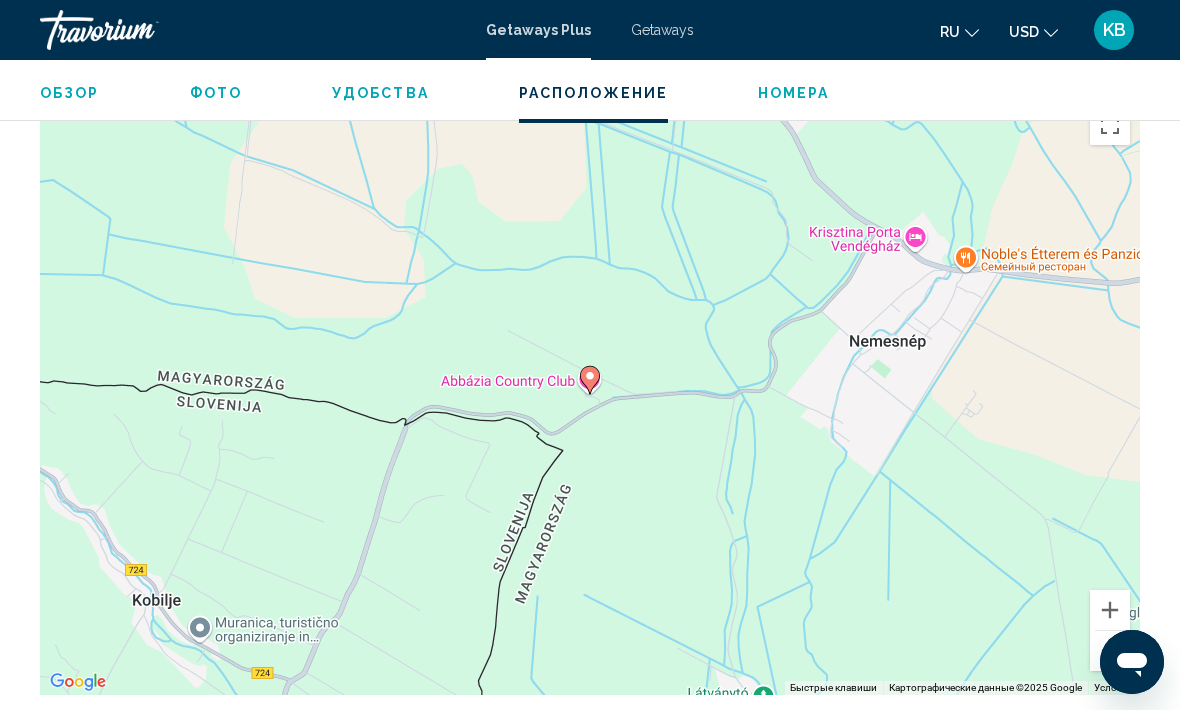scroll, scrollTop: 2795, scrollLeft: 0, axis: vertical 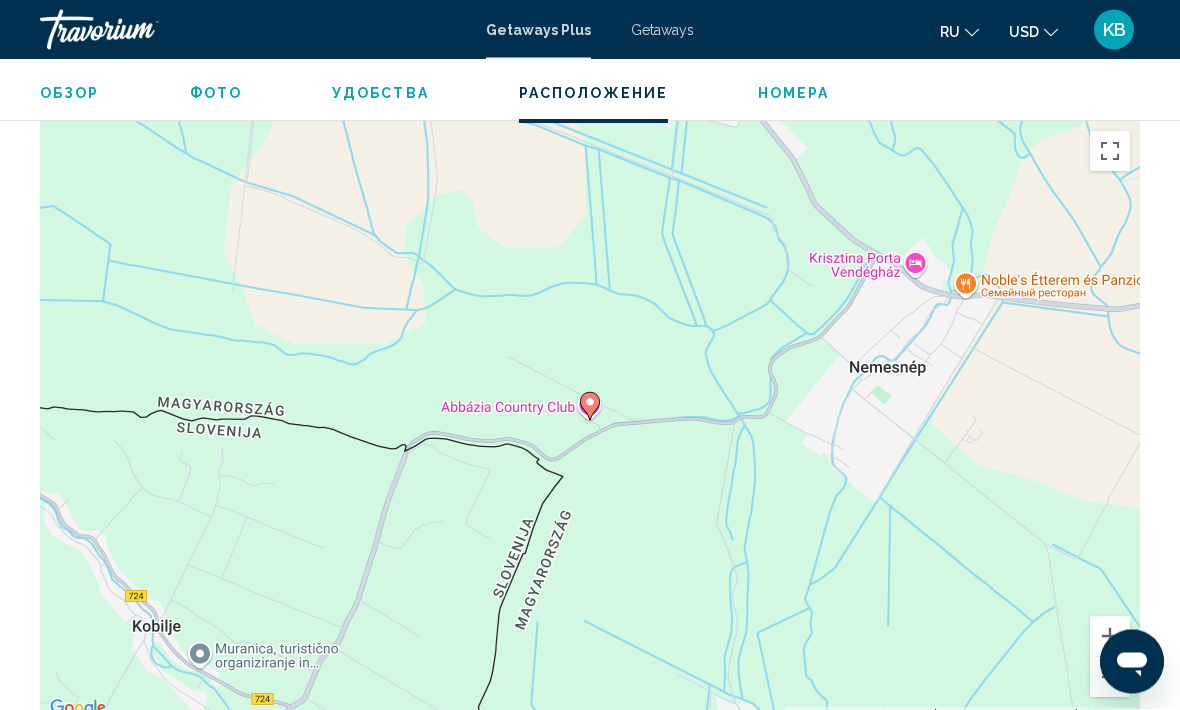 click at bounding box center [590, 407] 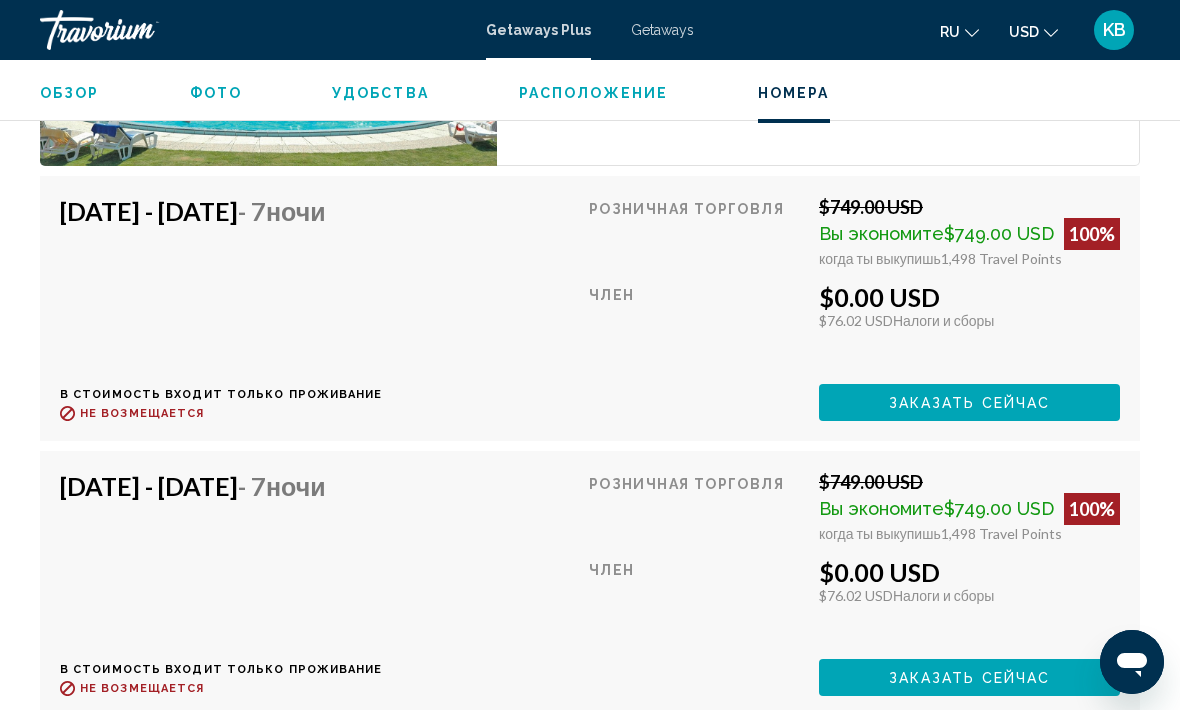 scroll, scrollTop: 3947, scrollLeft: 0, axis: vertical 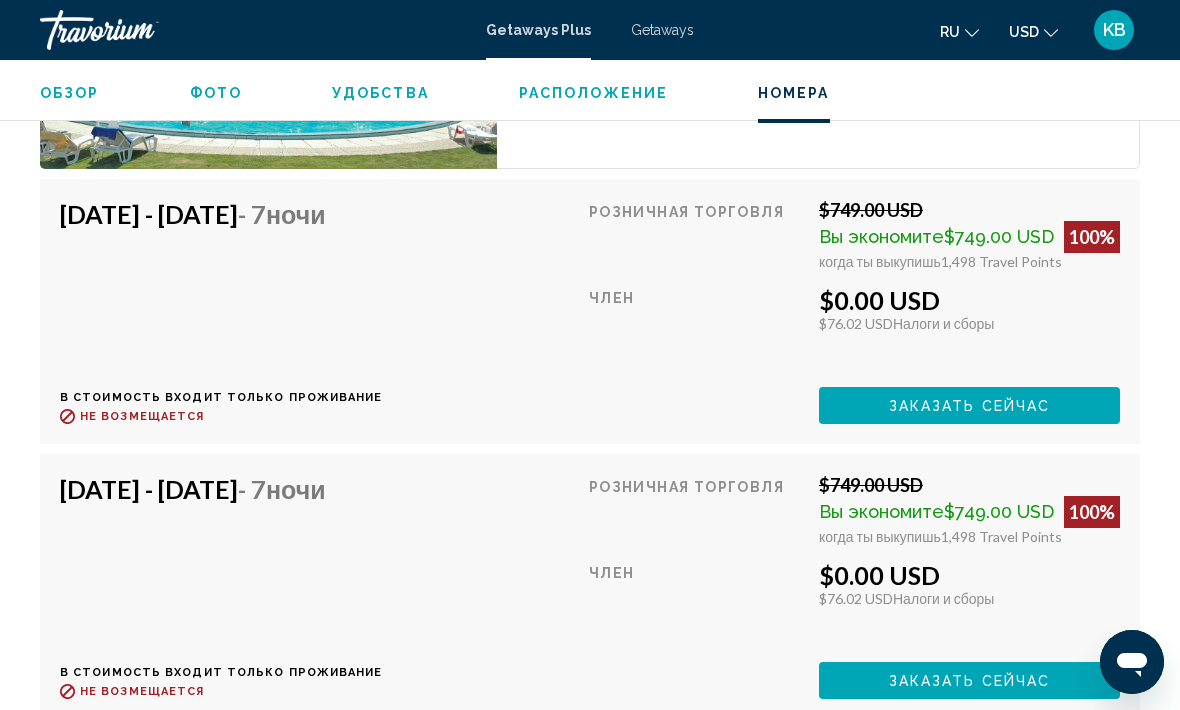 click on "Заказать сейчас" at bounding box center (970, 406) 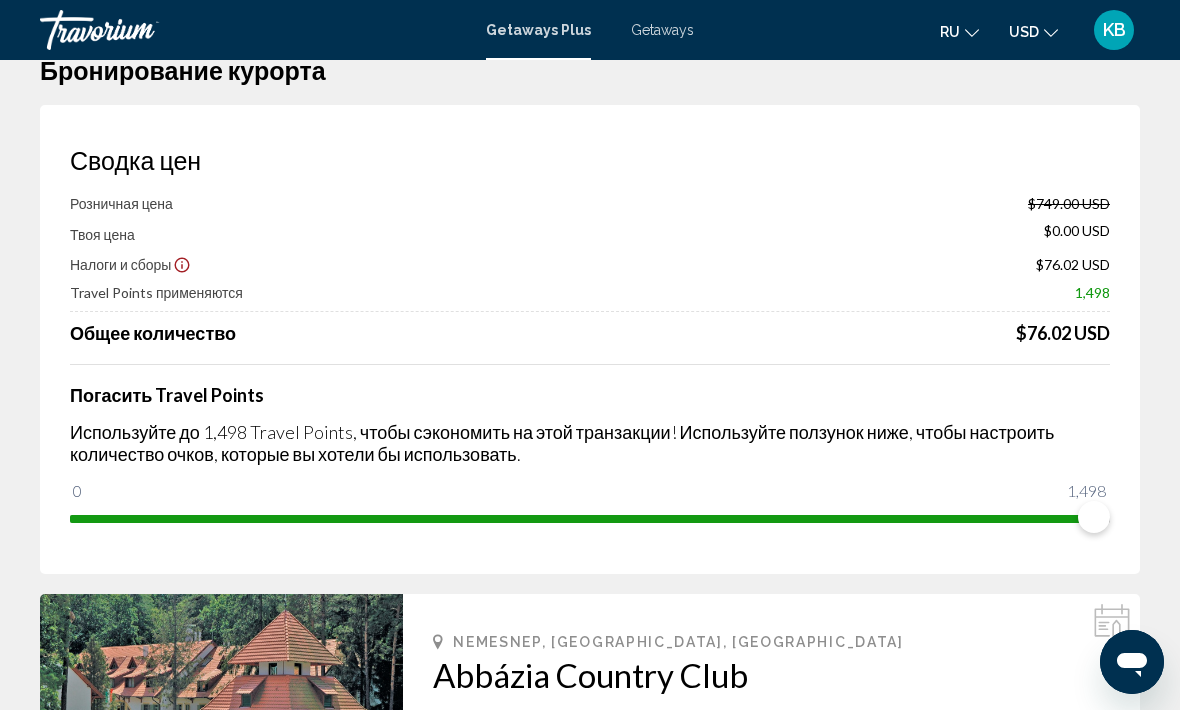 scroll, scrollTop: 0, scrollLeft: 0, axis: both 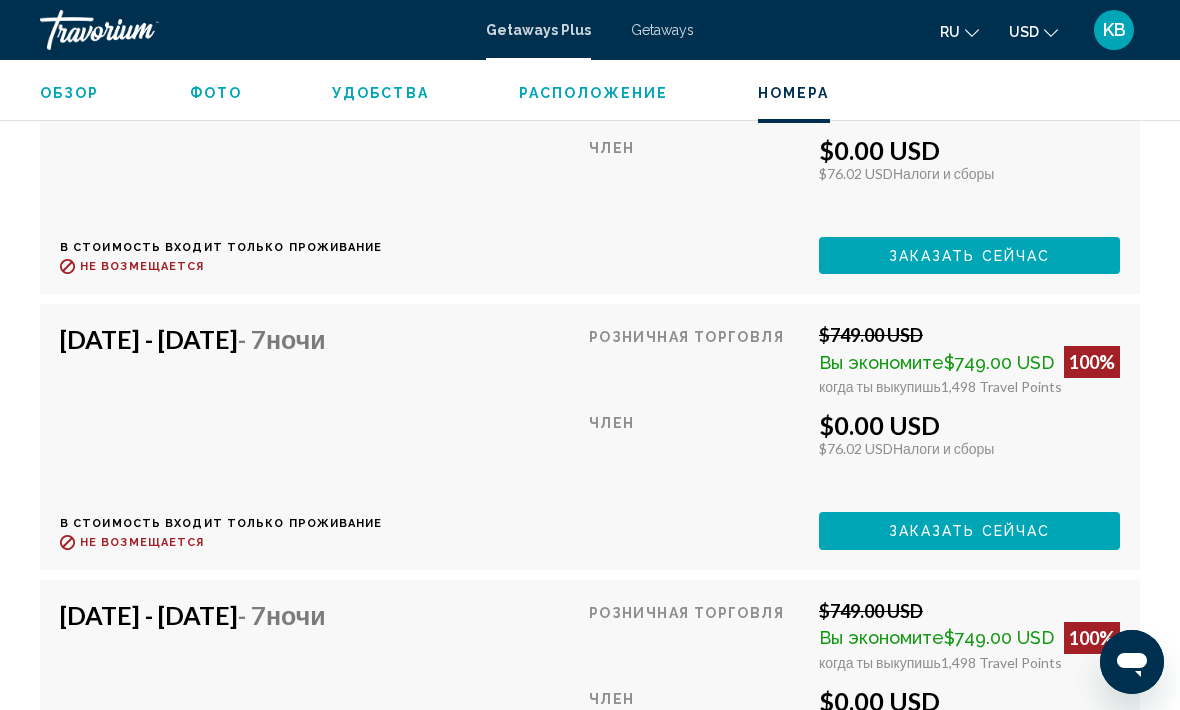 click on "Sep 20, 2025 - Sep 27, 2025  - 7  ночи В стоимость входит только проживание
Возврат до :
Не возмещается" at bounding box center (221, 436) 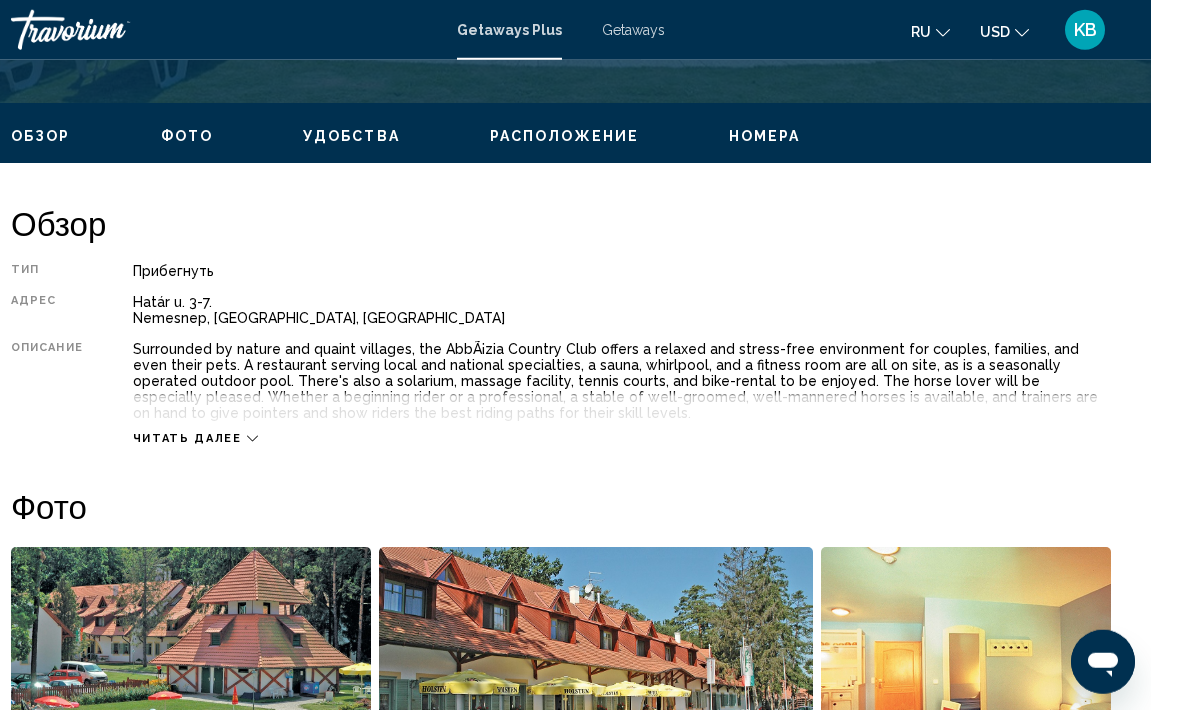 scroll, scrollTop: 909, scrollLeft: 0, axis: vertical 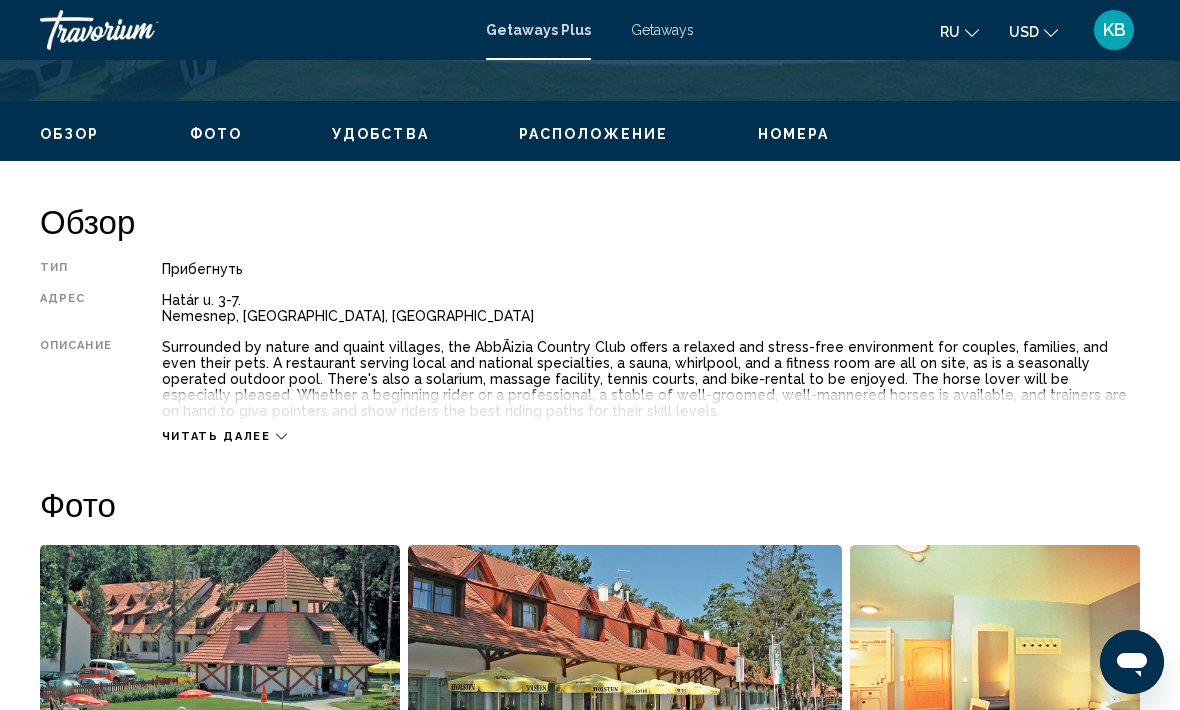 click on "Читать далее" at bounding box center (216, 436) 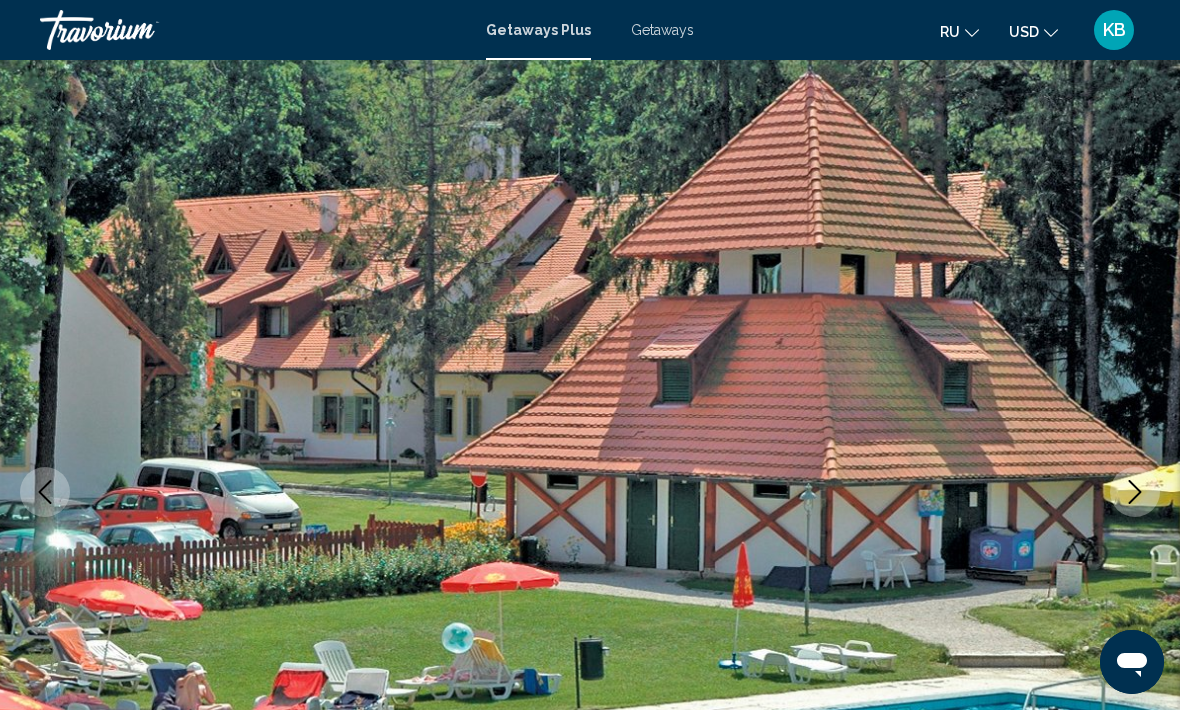 scroll, scrollTop: 0, scrollLeft: 0, axis: both 